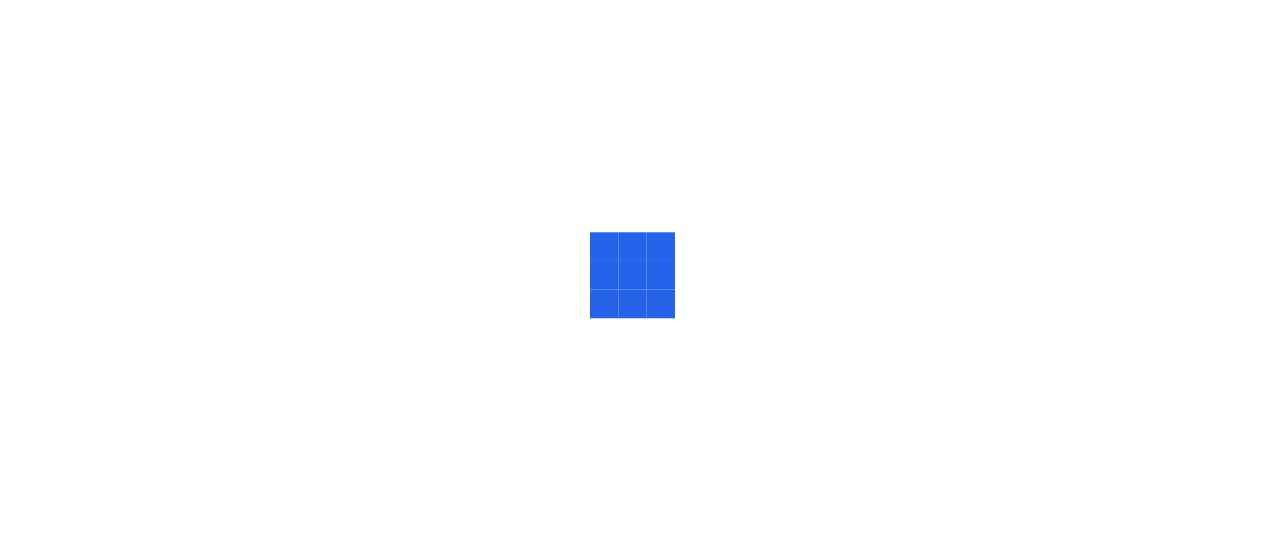 scroll, scrollTop: 0, scrollLeft: 0, axis: both 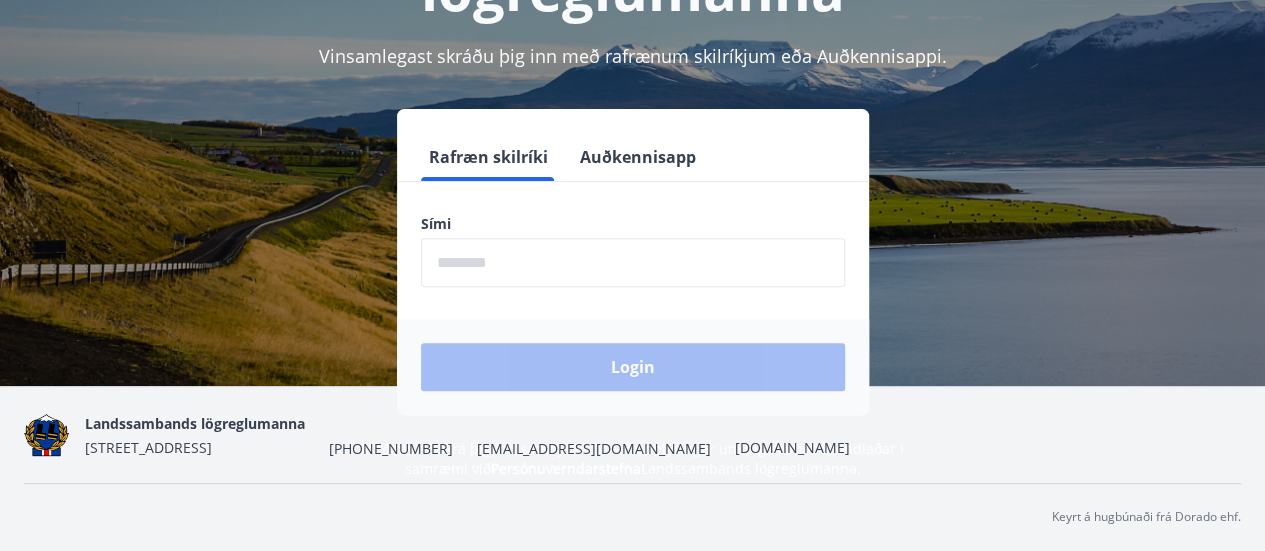 click at bounding box center (633, 262) 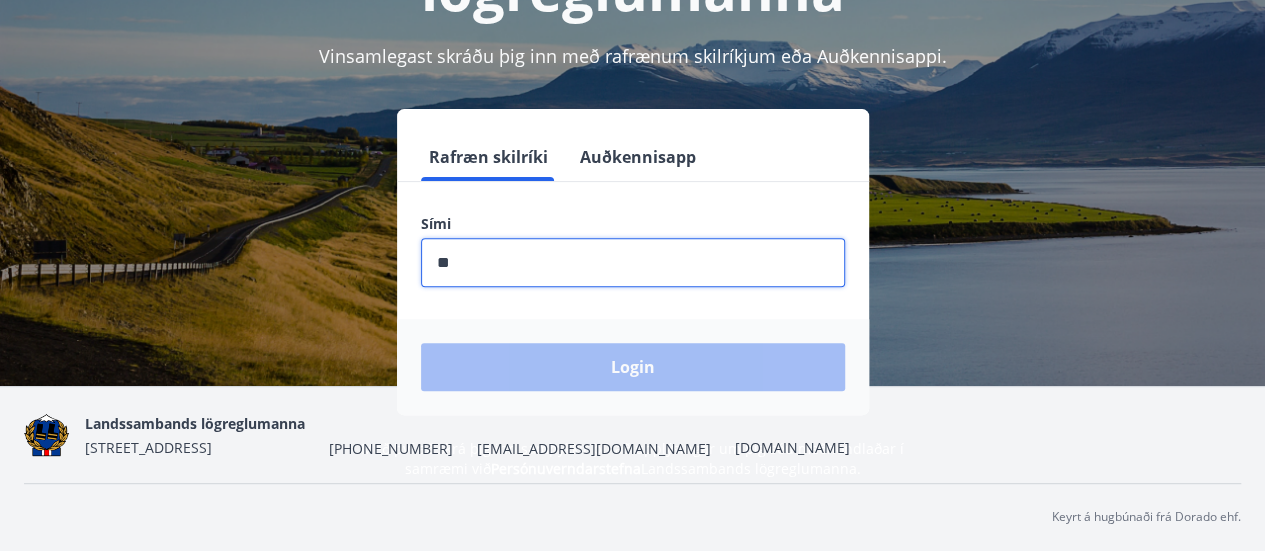 type on "*" 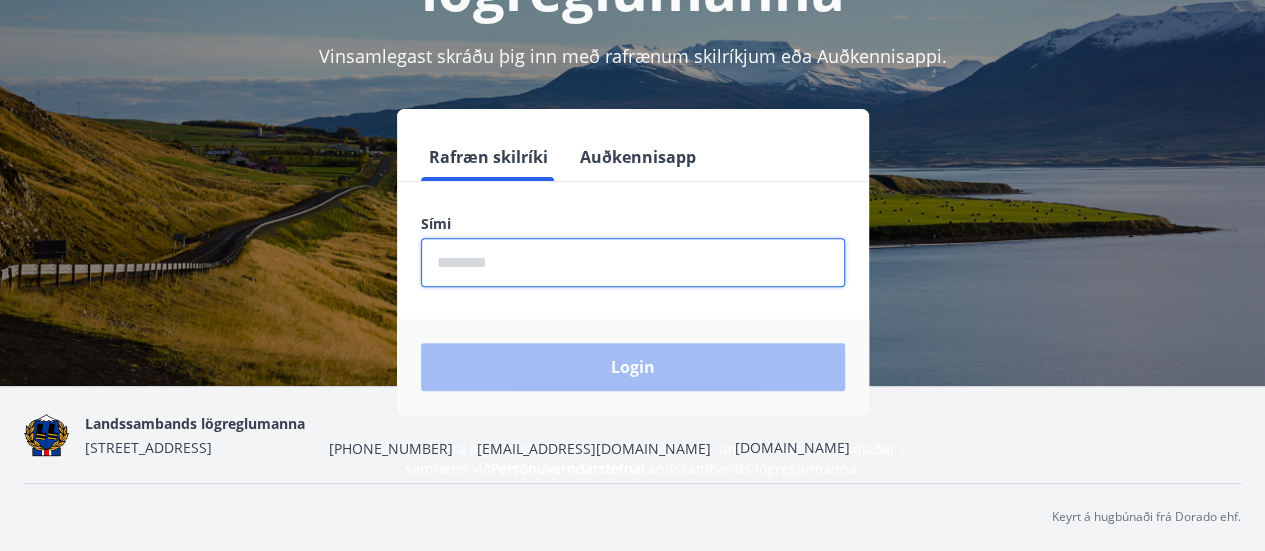 click at bounding box center [633, 262] 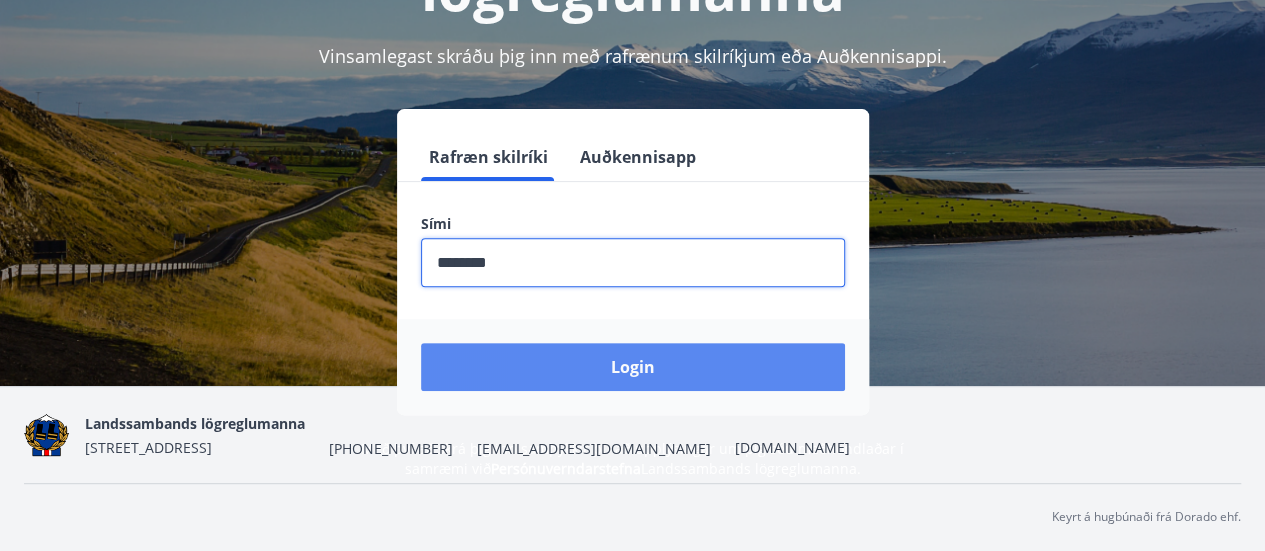 click on "Login" at bounding box center [633, 367] 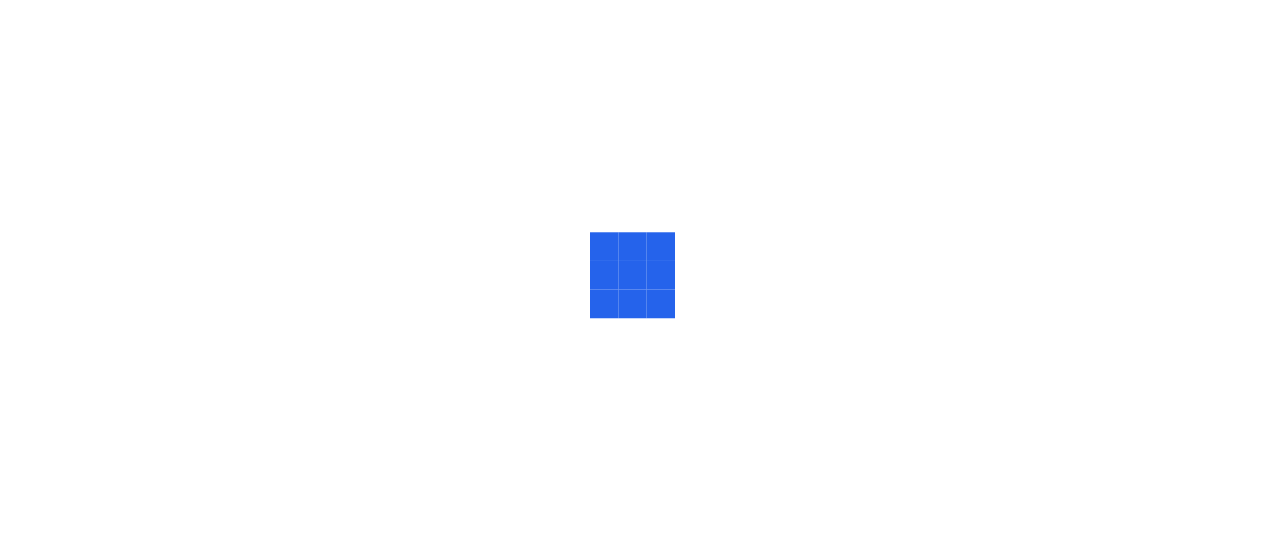scroll, scrollTop: 0, scrollLeft: 0, axis: both 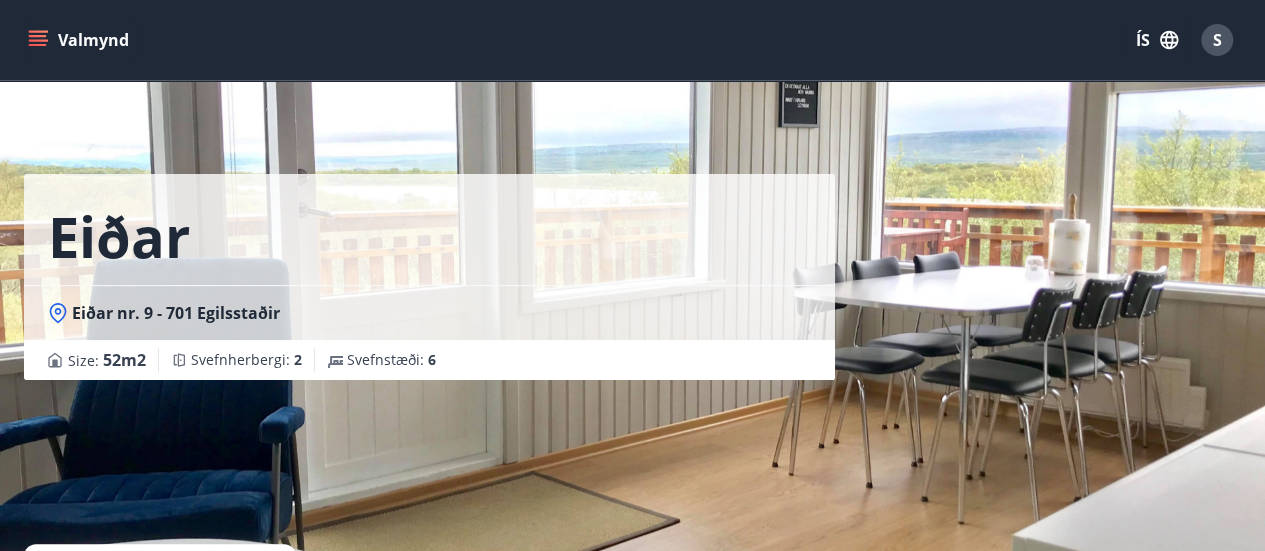 click on "Eiðar Eiðar nr. 9 - 701 Egilsstaðir Size : 52 m2 Svefnherbergi : 2 Svefnstæði : 6" at bounding box center [632, 300] 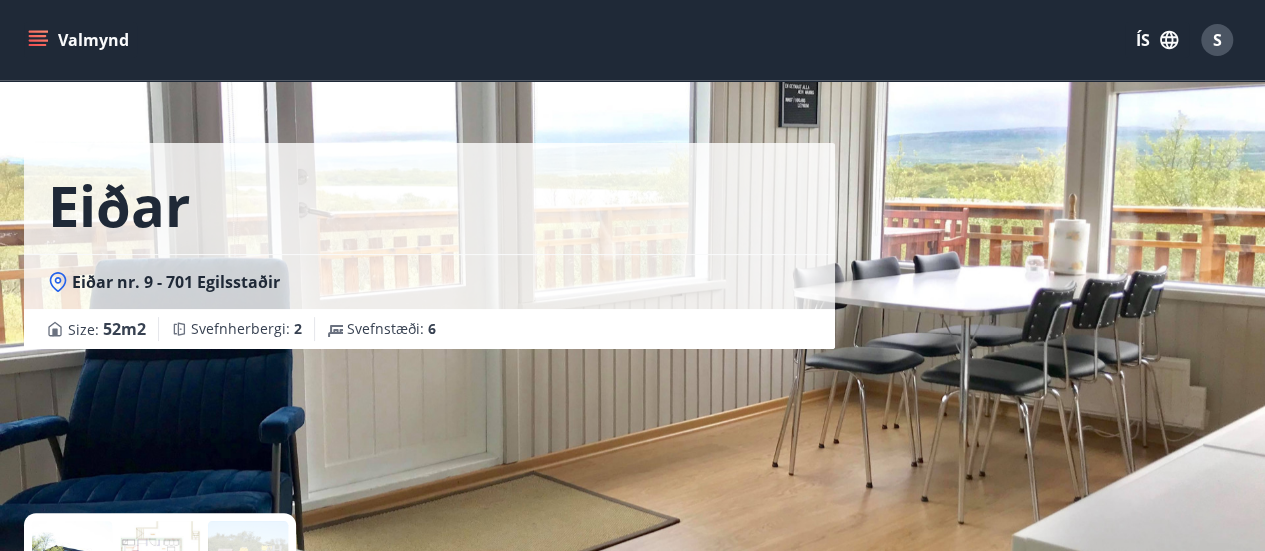 scroll, scrollTop: 0, scrollLeft: 0, axis: both 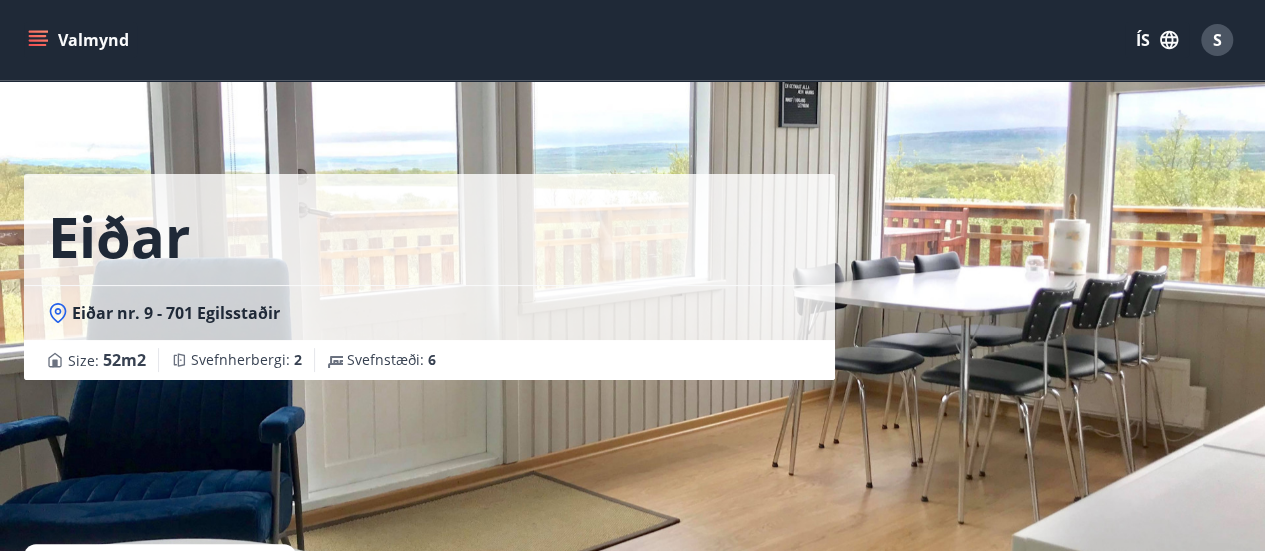 click on "Eiðar Eiðar nr. 9 - 701 Egilsstaðir Size : 52 m2 Svefnherbergi : 2 Svefnstæði : 6" at bounding box center (429, 300) 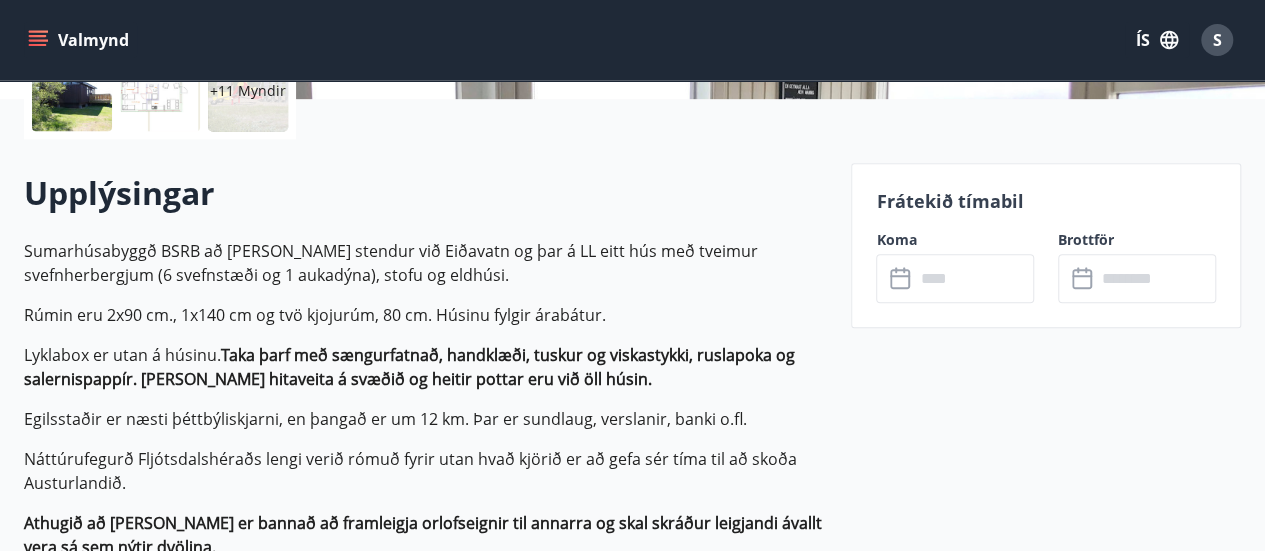 scroll, scrollTop: 497, scrollLeft: 0, axis: vertical 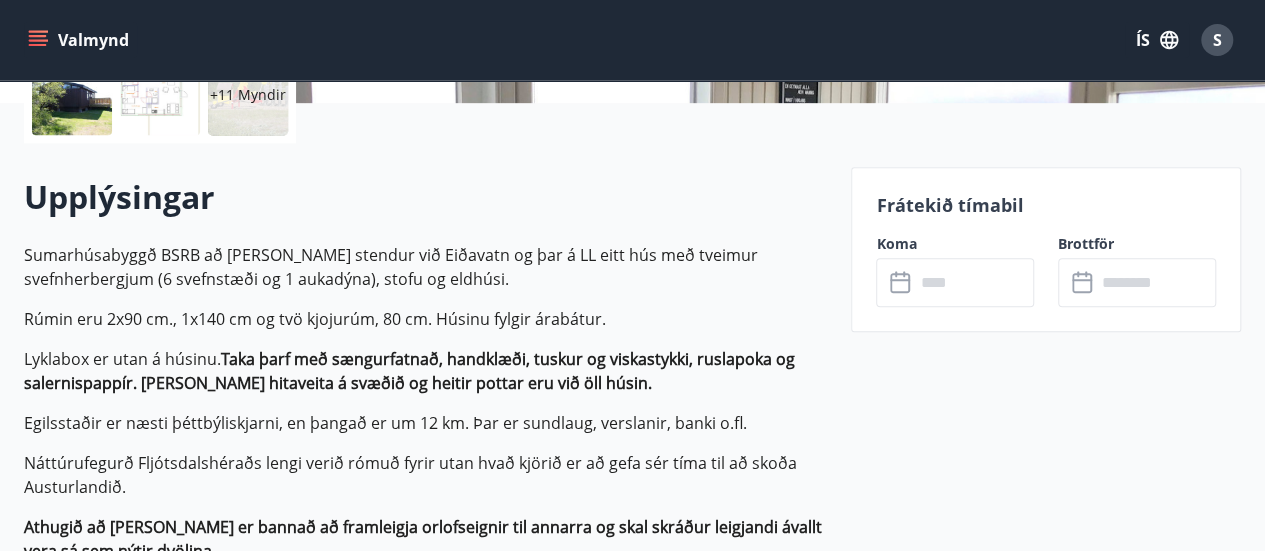 click at bounding box center (974, 282) 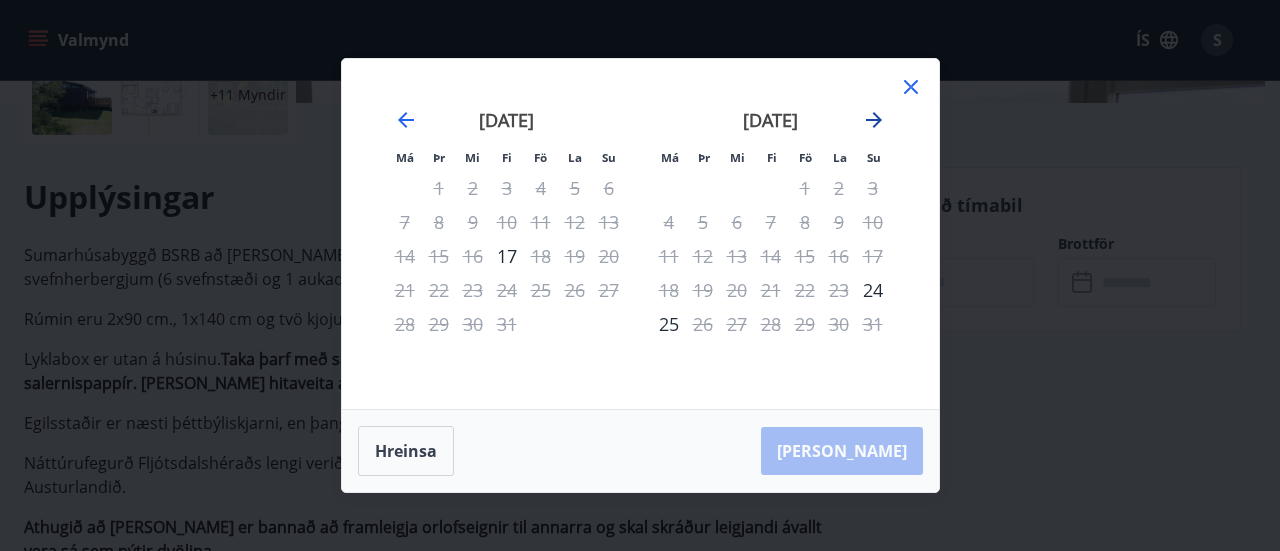 click 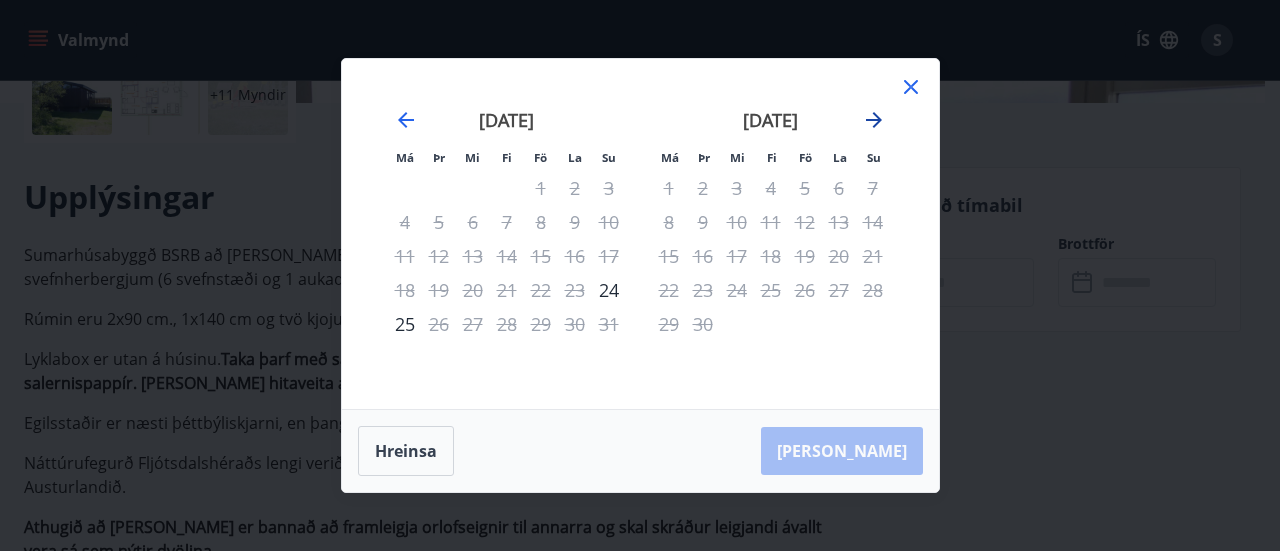 click 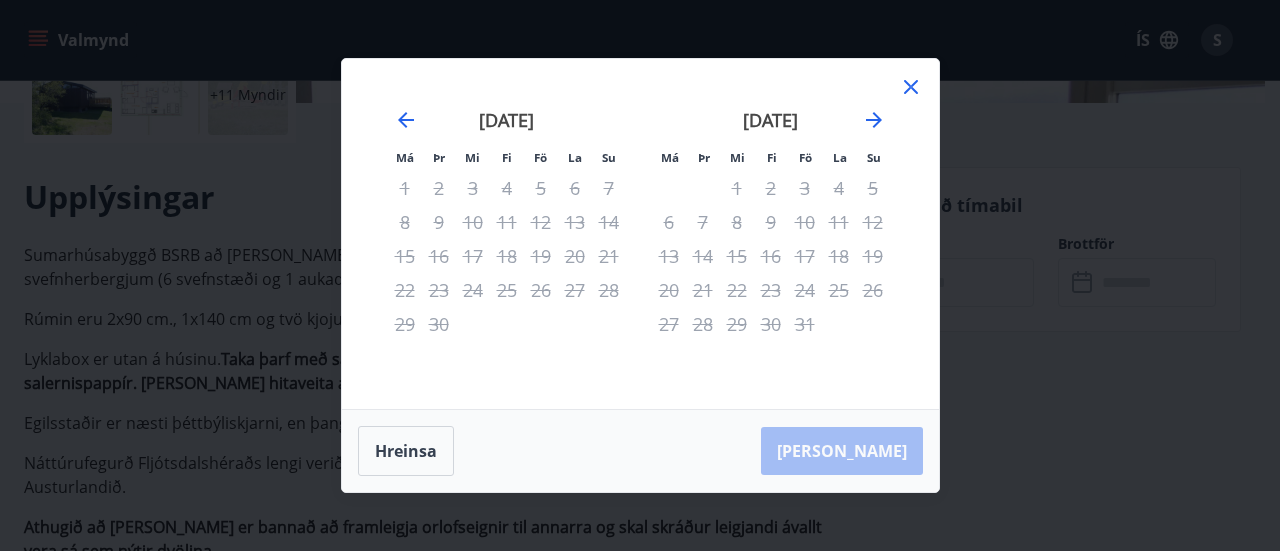 click on "Hreinsa Taka Frá" at bounding box center (640, 451) 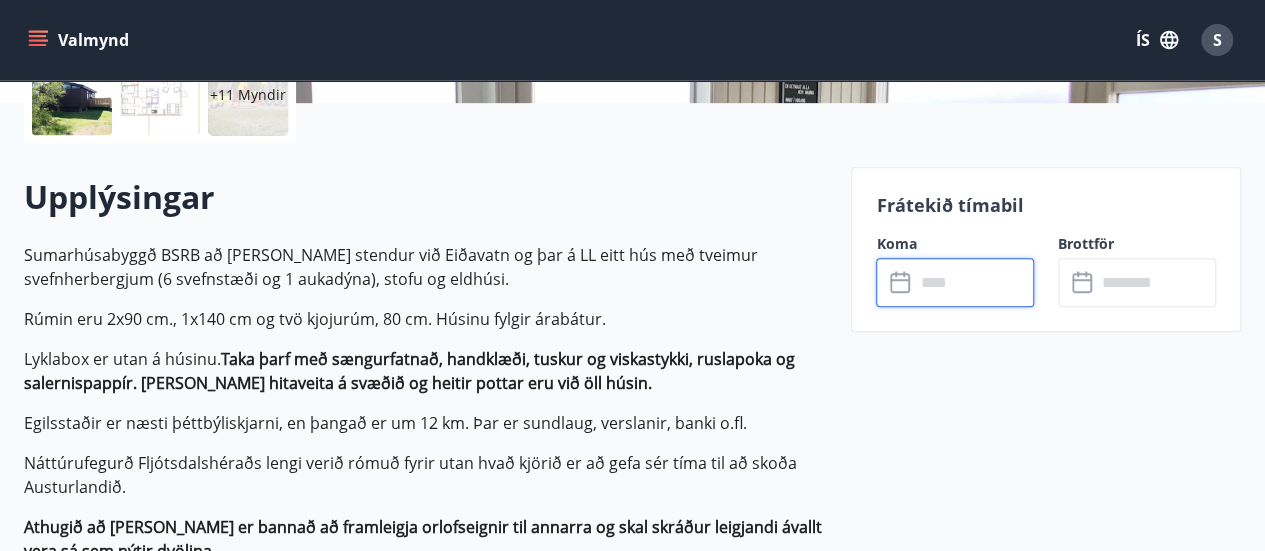 click at bounding box center [1156, 282] 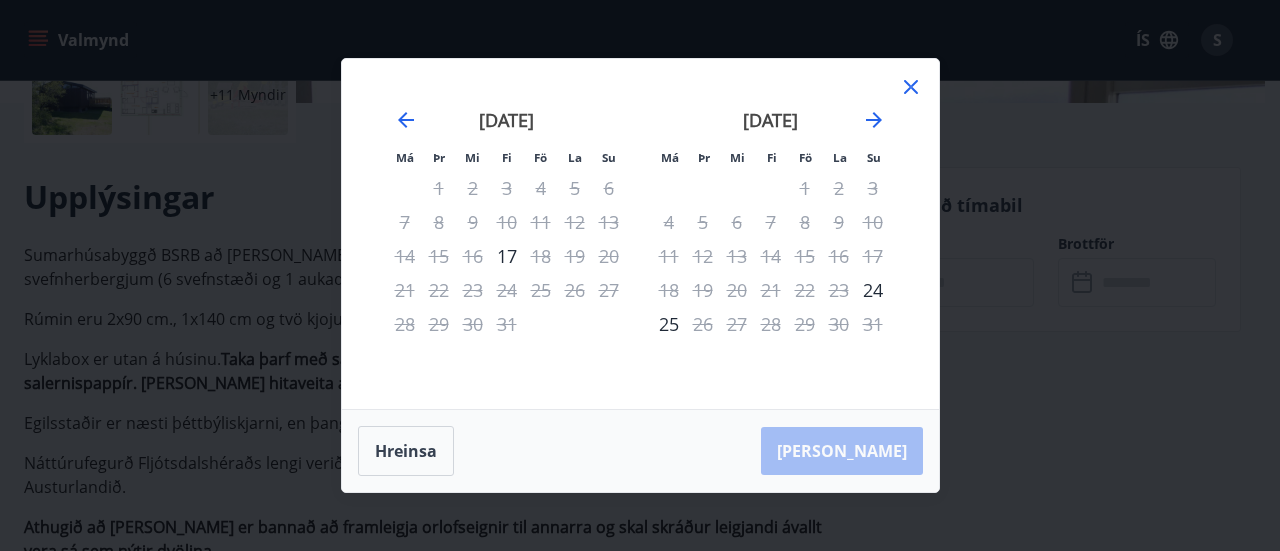 click 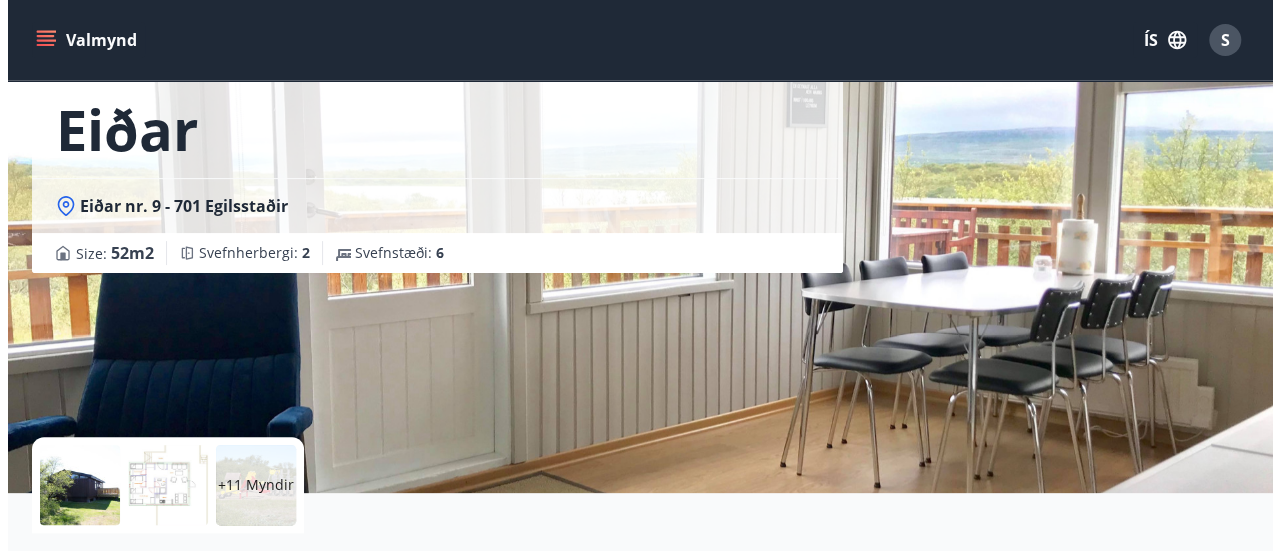 scroll, scrollTop: 104, scrollLeft: 0, axis: vertical 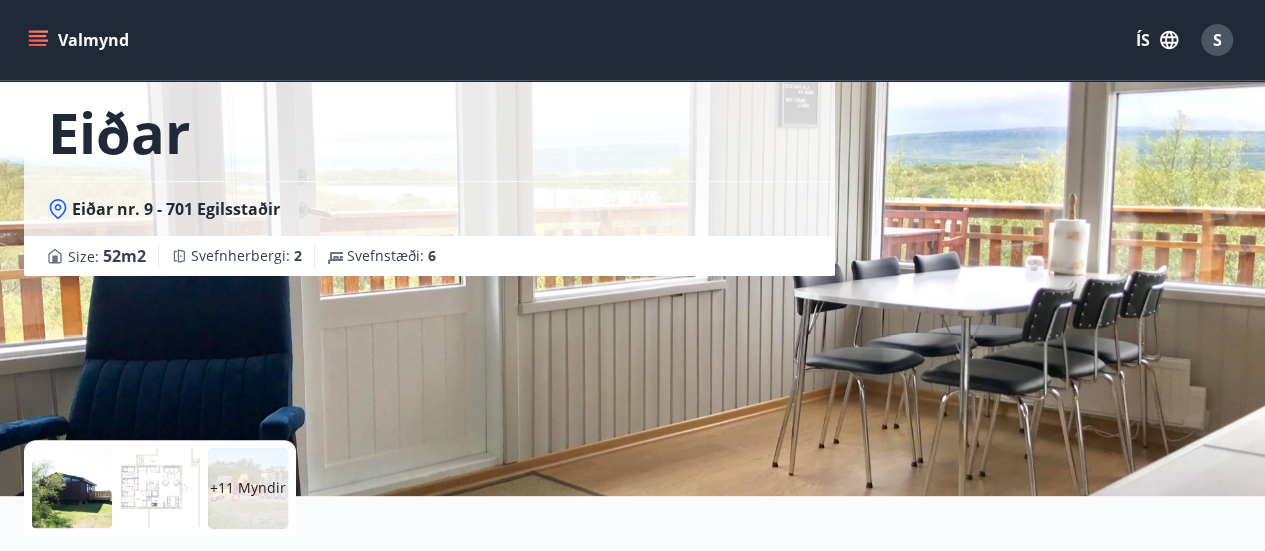click on "+11 Myndir" at bounding box center (248, 488) 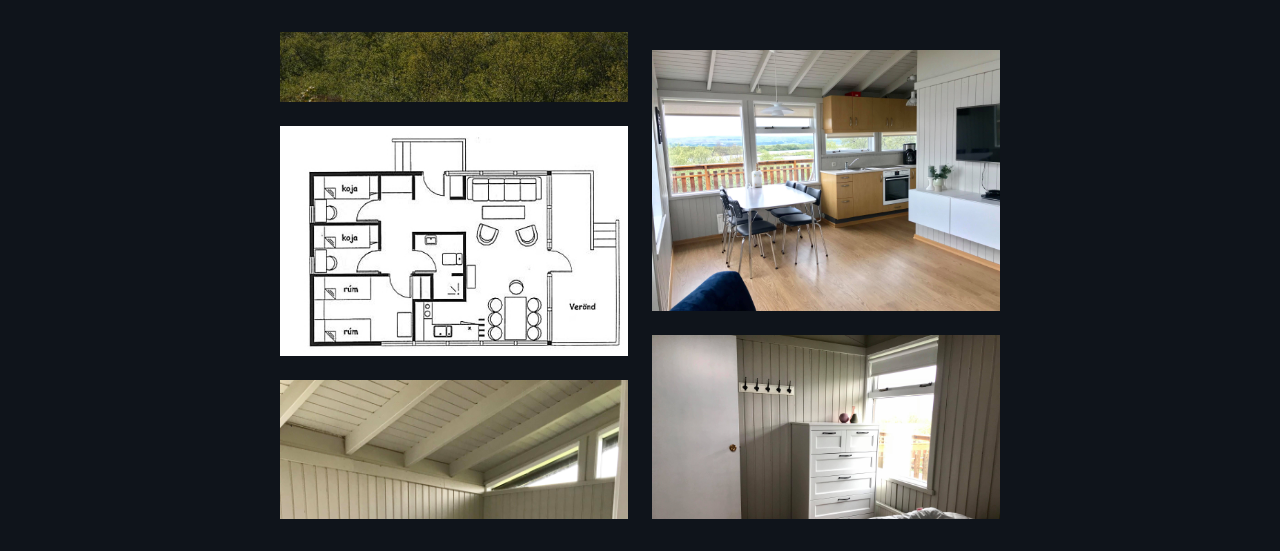 scroll, scrollTop: 1087, scrollLeft: 0, axis: vertical 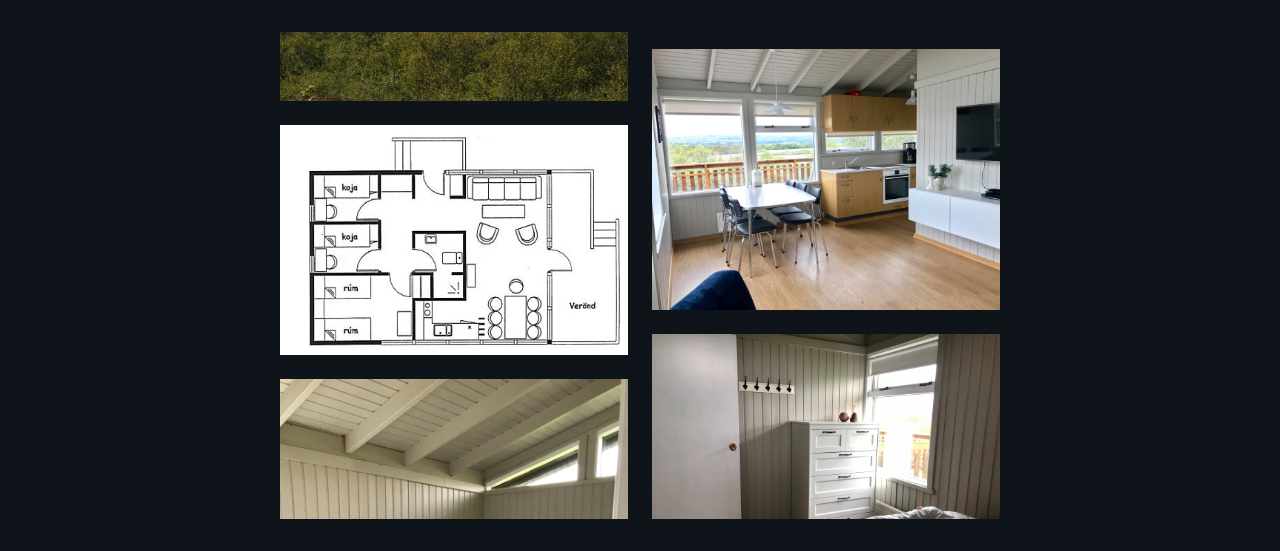 click at bounding box center (826, 179) 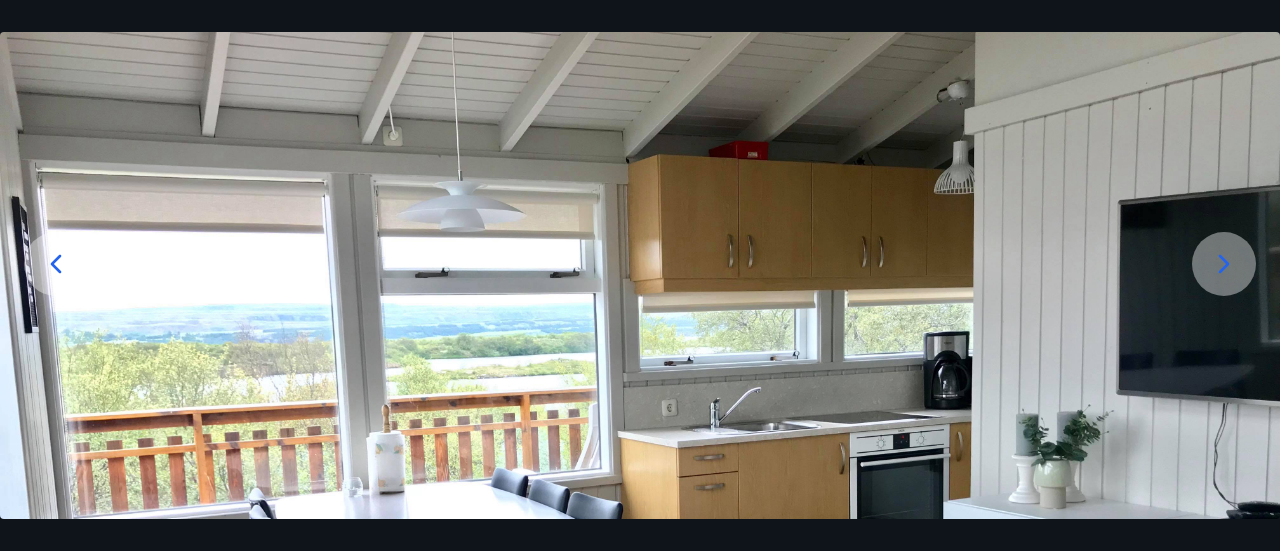 scroll, scrollTop: 0, scrollLeft: 0, axis: both 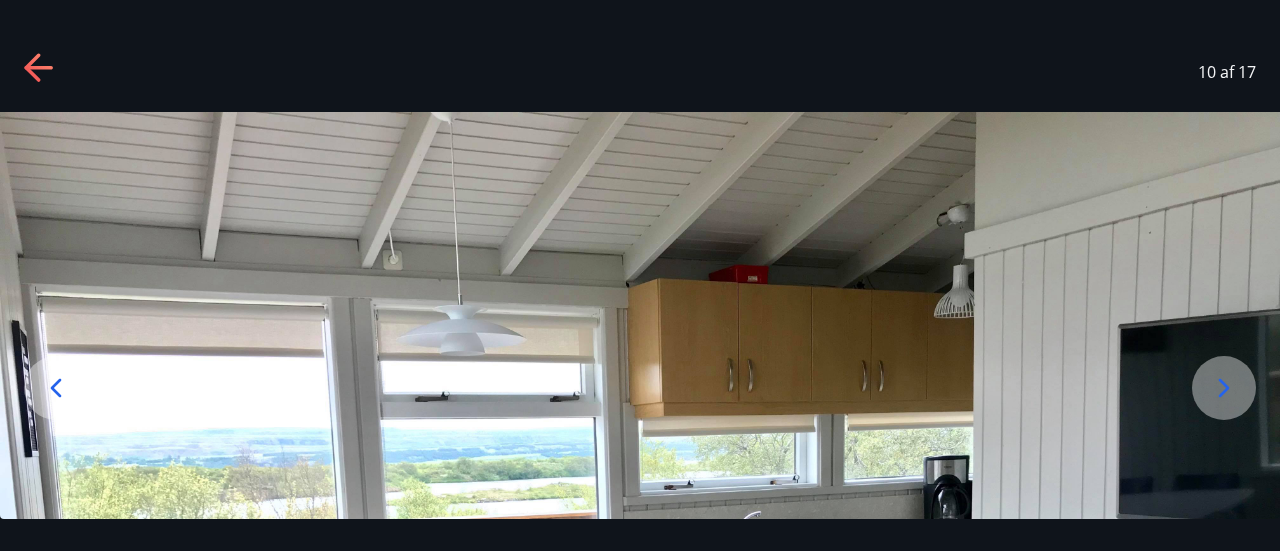click 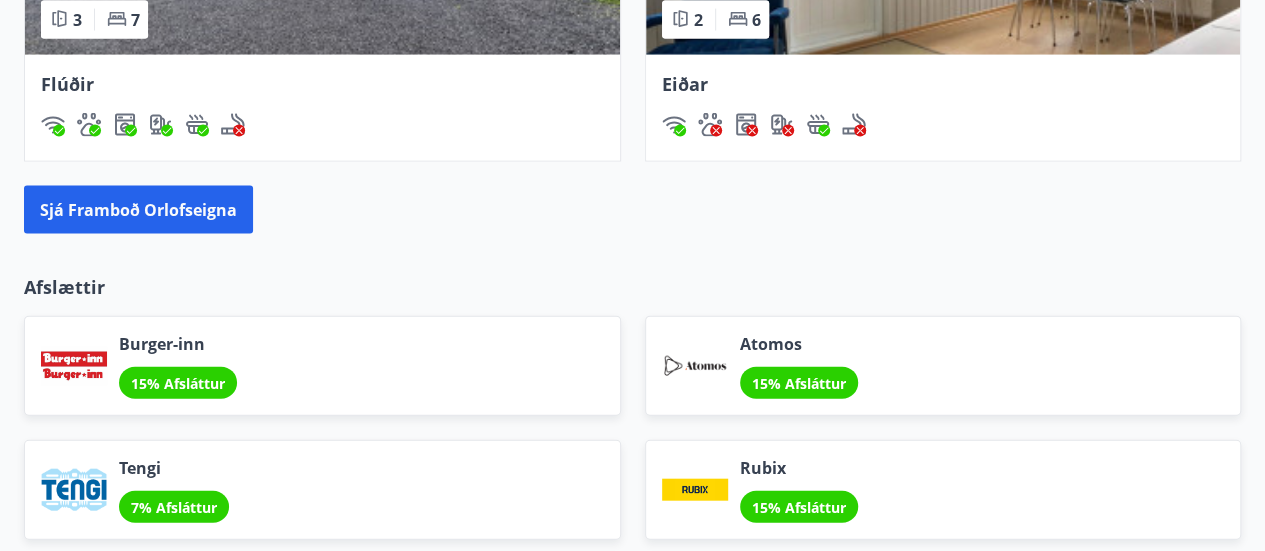 scroll, scrollTop: 2130, scrollLeft: 0, axis: vertical 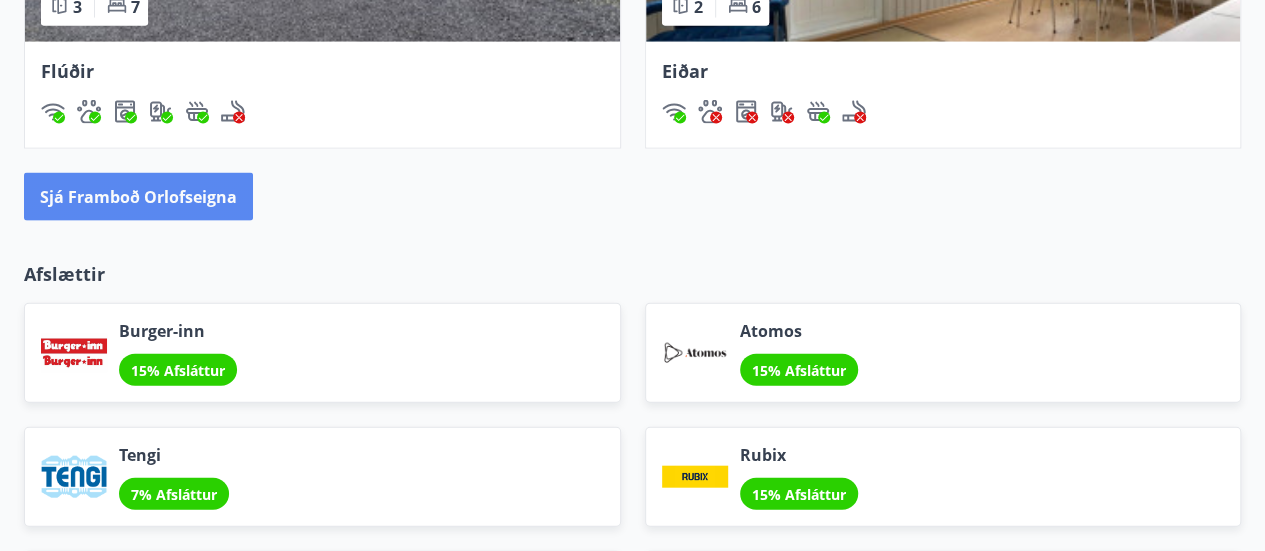 click on "Sjá framboð orlofseigna" at bounding box center [138, 197] 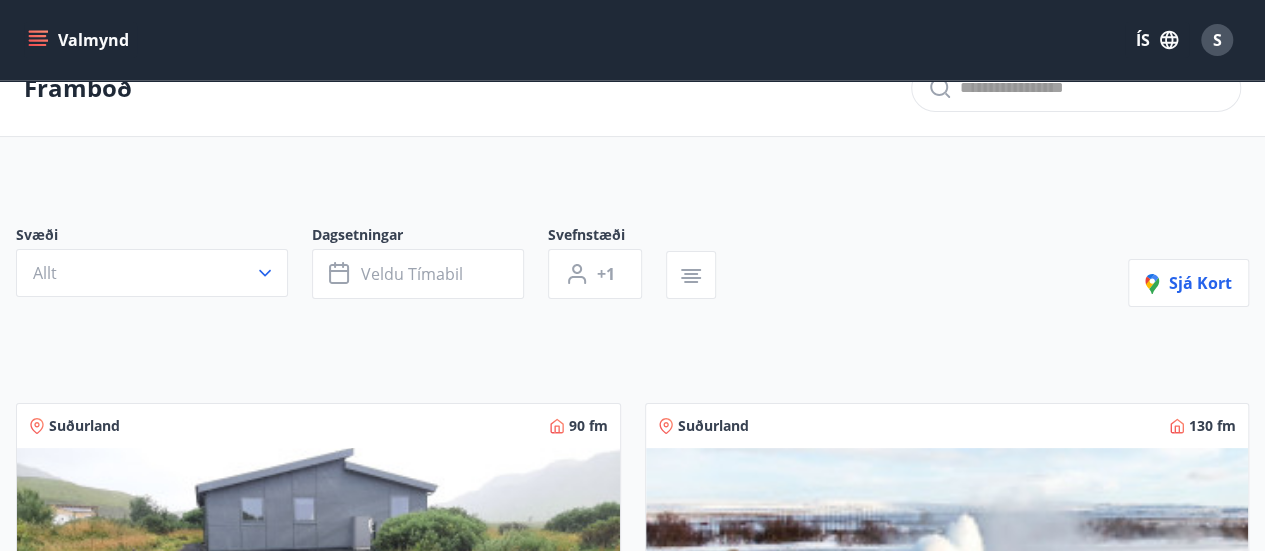 scroll, scrollTop: 0, scrollLeft: 0, axis: both 